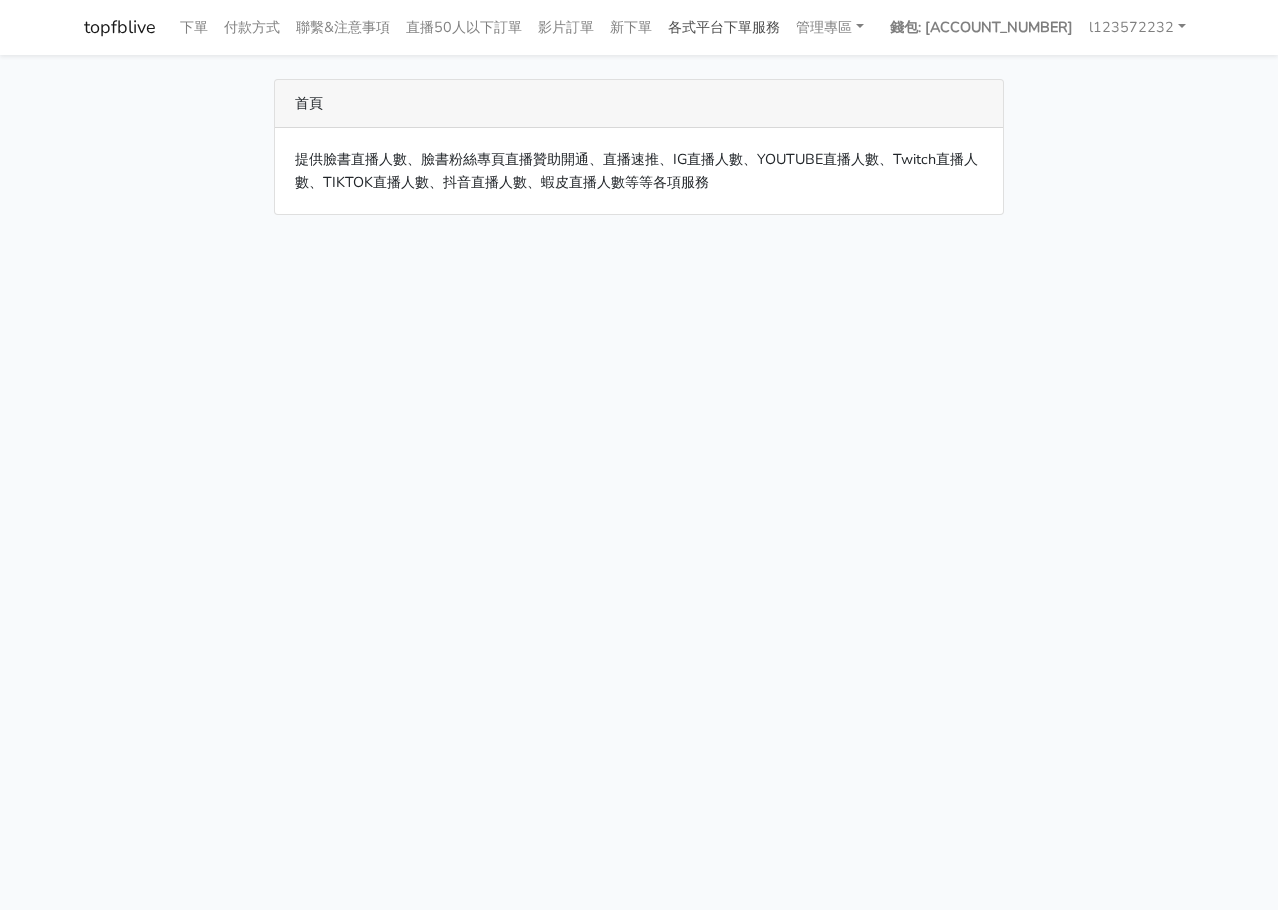 scroll, scrollTop: 0, scrollLeft: 0, axis: both 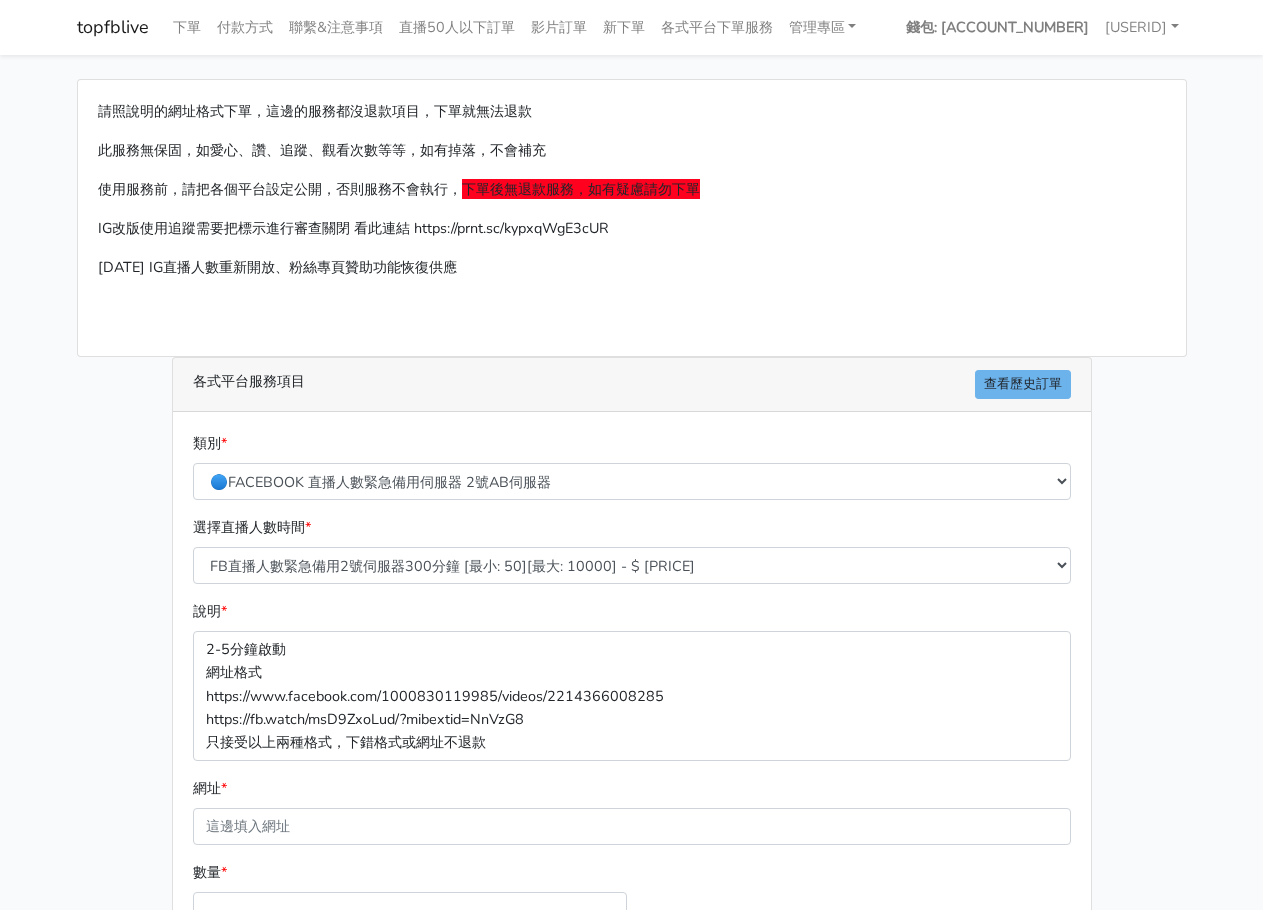 click on "topfblive
下單
付款方式
聯繫&注意事項
直播50人以下訂單
影片訂單
新下單
各式平台下單服務
Token管理" at bounding box center [631, 27] 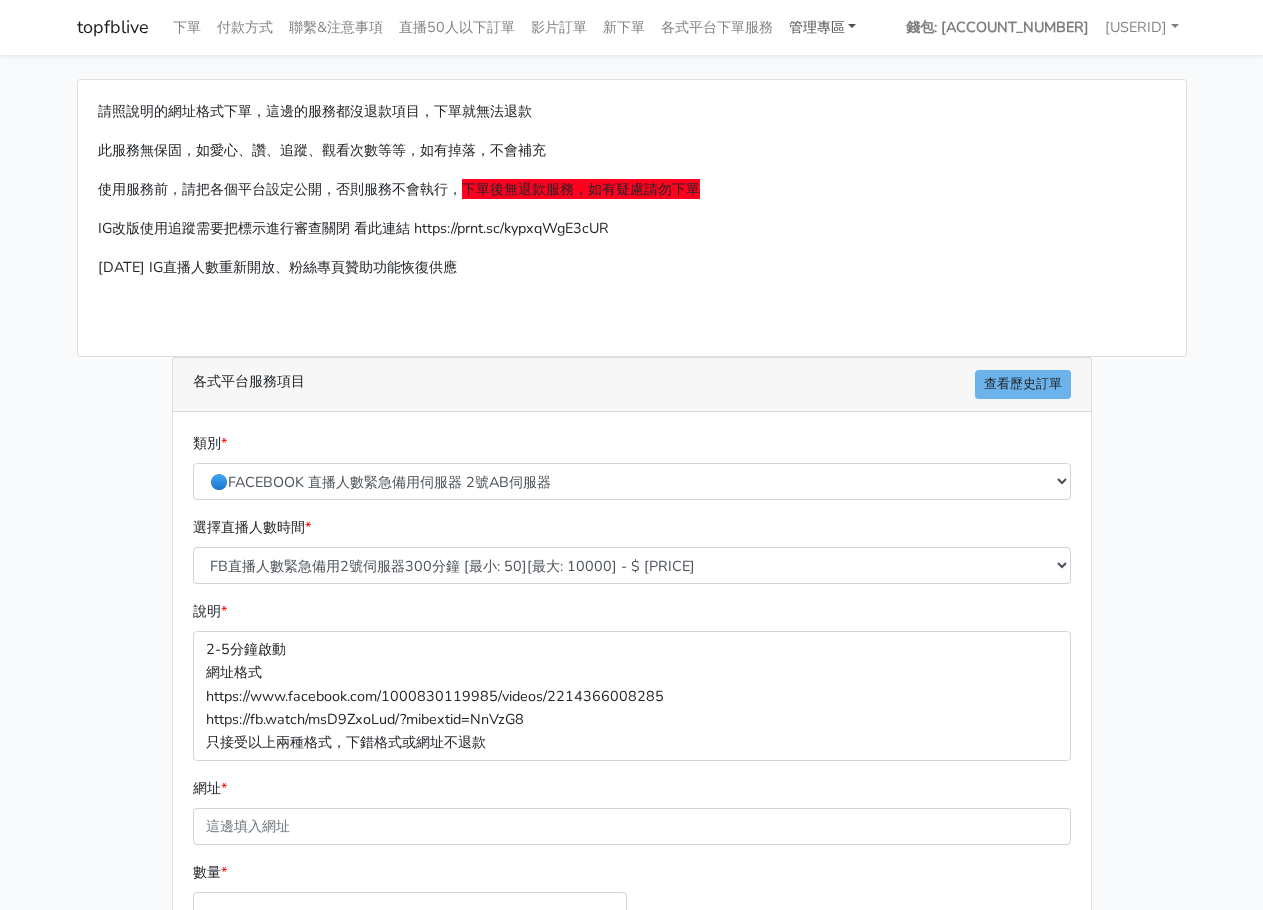 click on "管理專區" at bounding box center [823, 27] 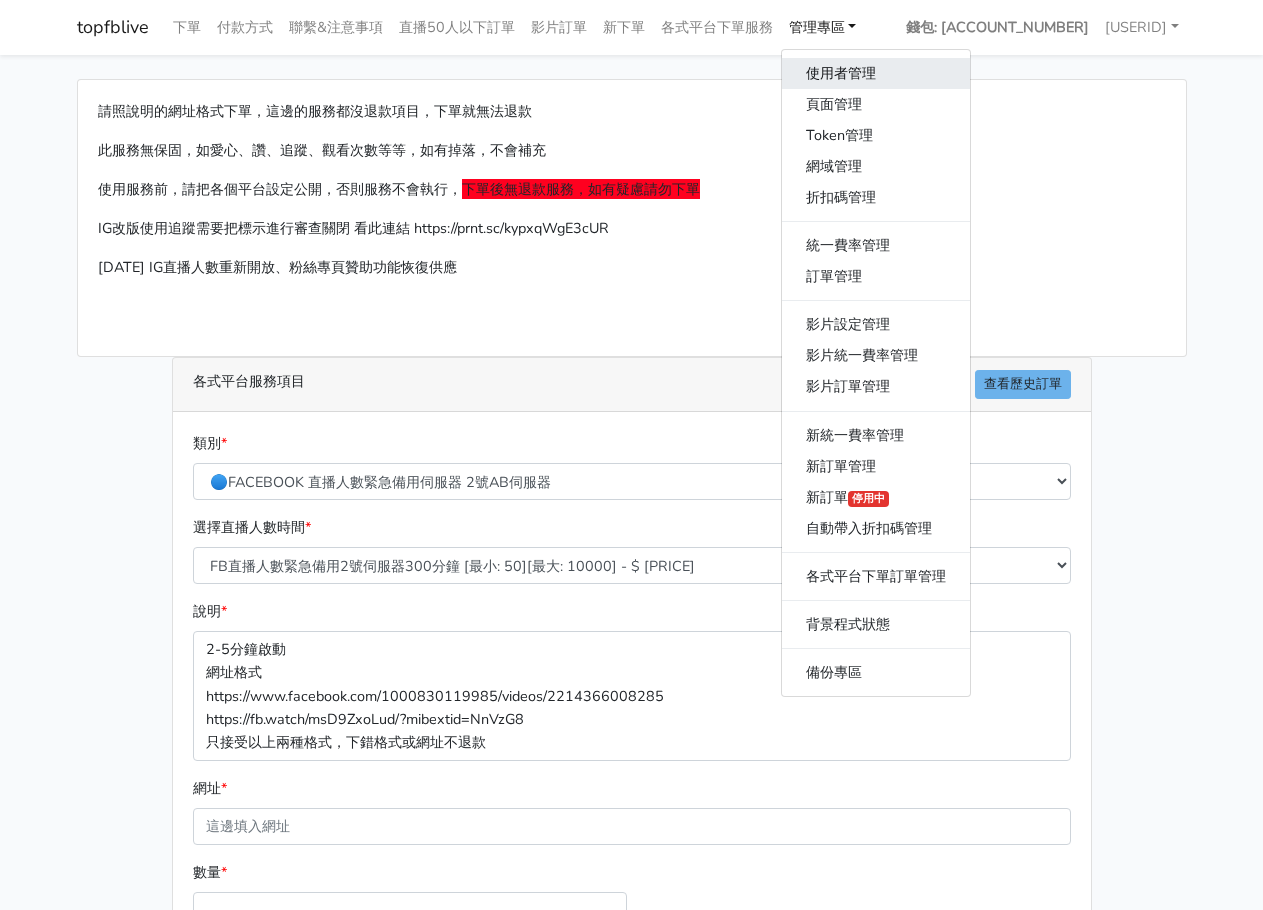 click on "使用者管理" at bounding box center [876, 73] 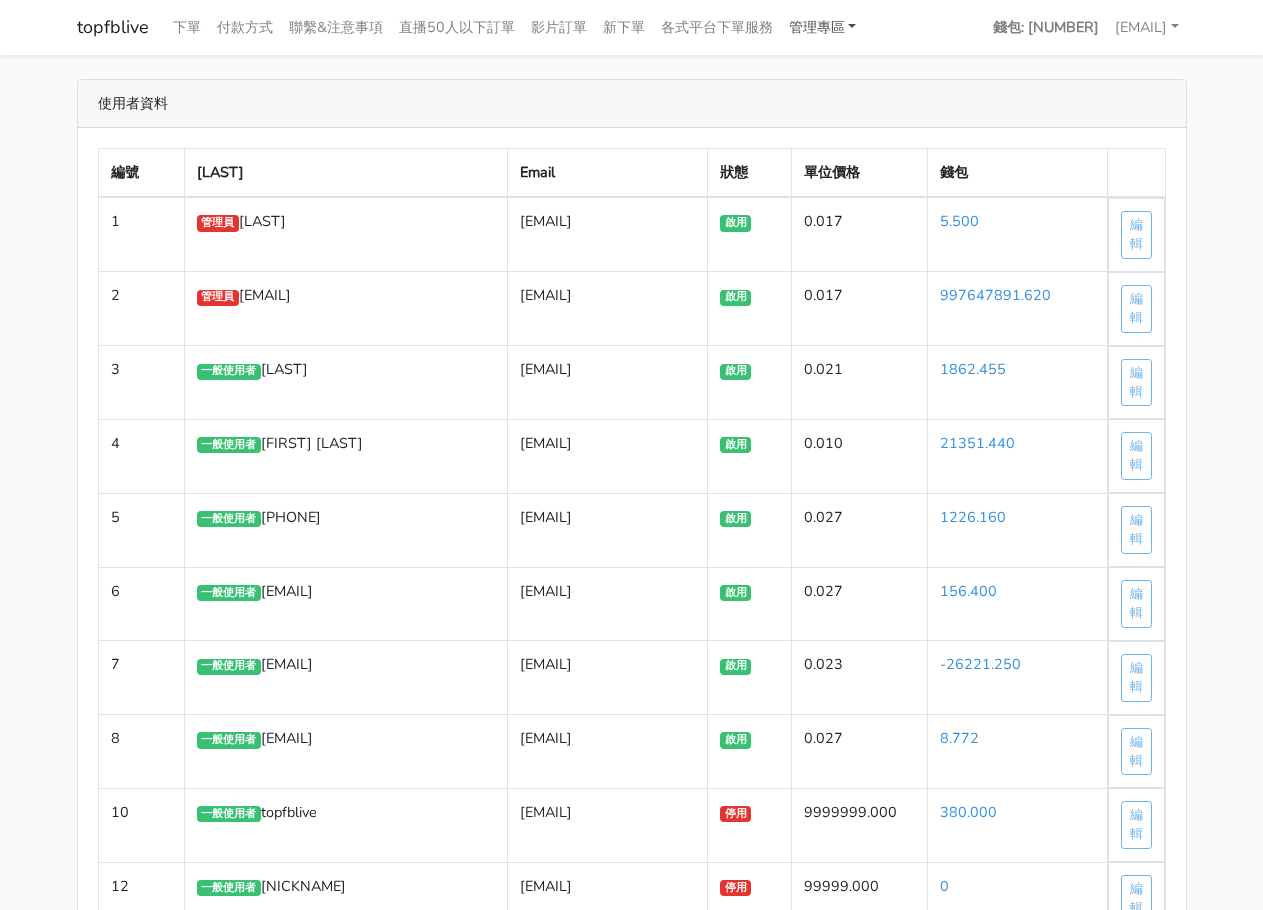 scroll, scrollTop: 0, scrollLeft: 0, axis: both 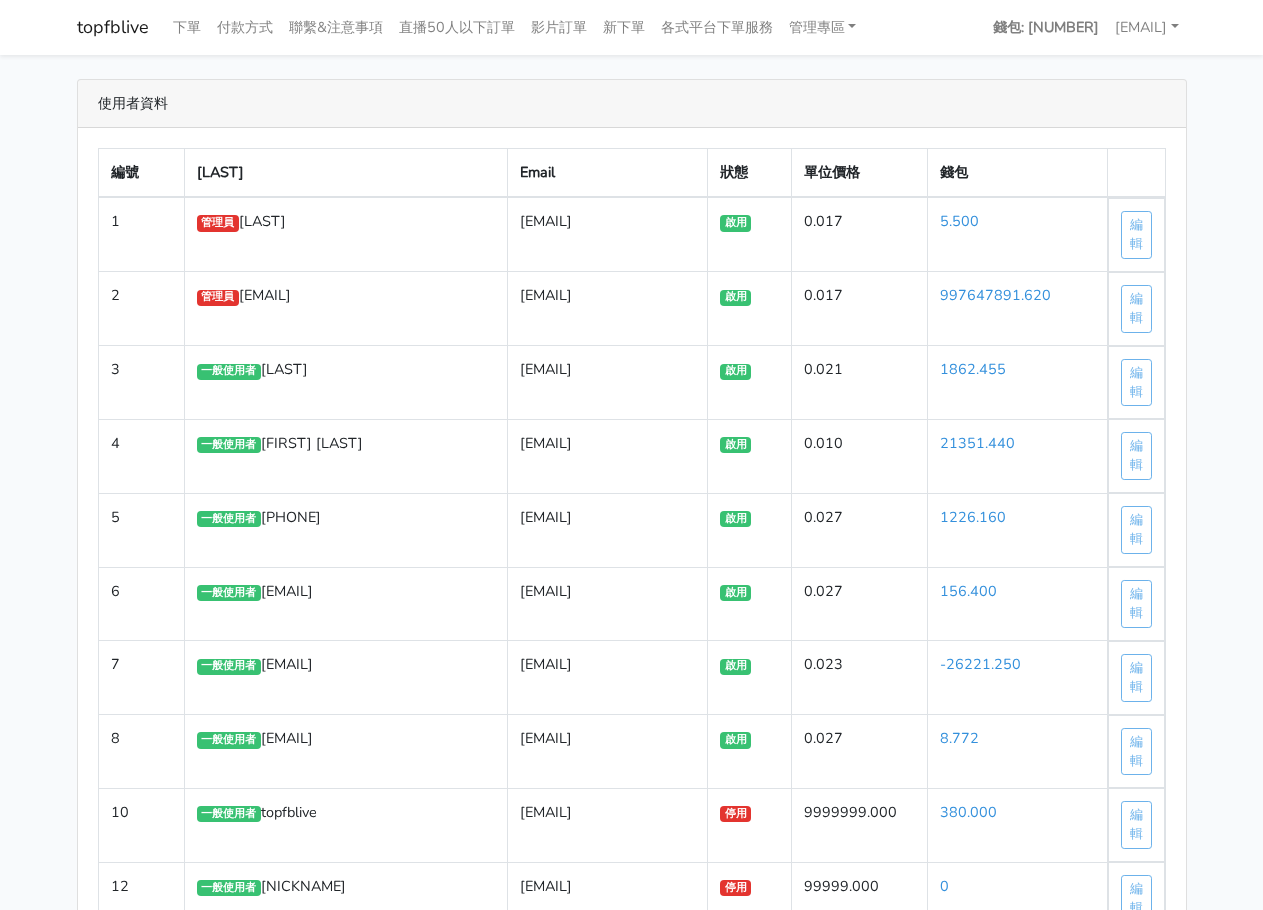 click on "使用者資料" at bounding box center (632, 104) 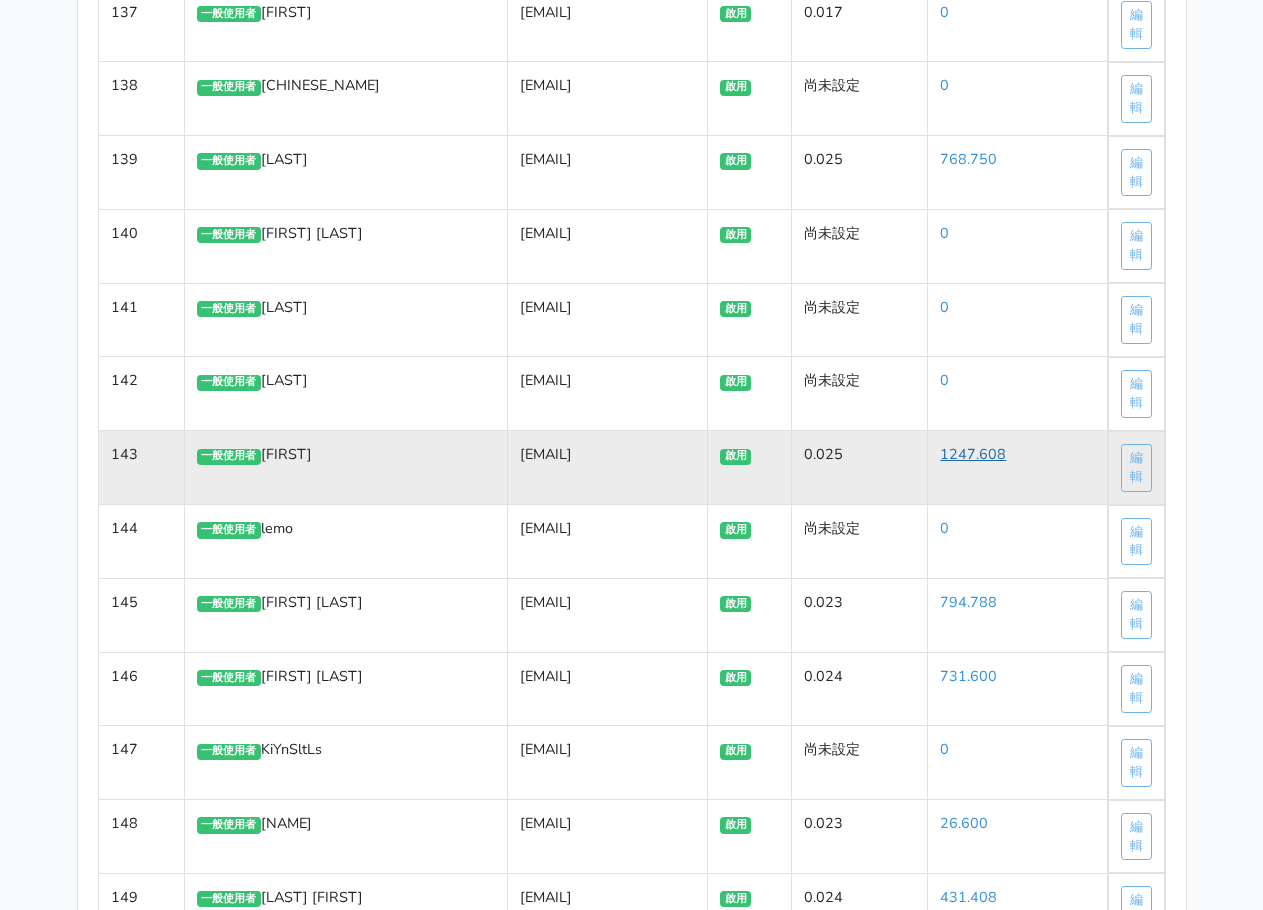 click on "1247.608" at bounding box center (973, 454) 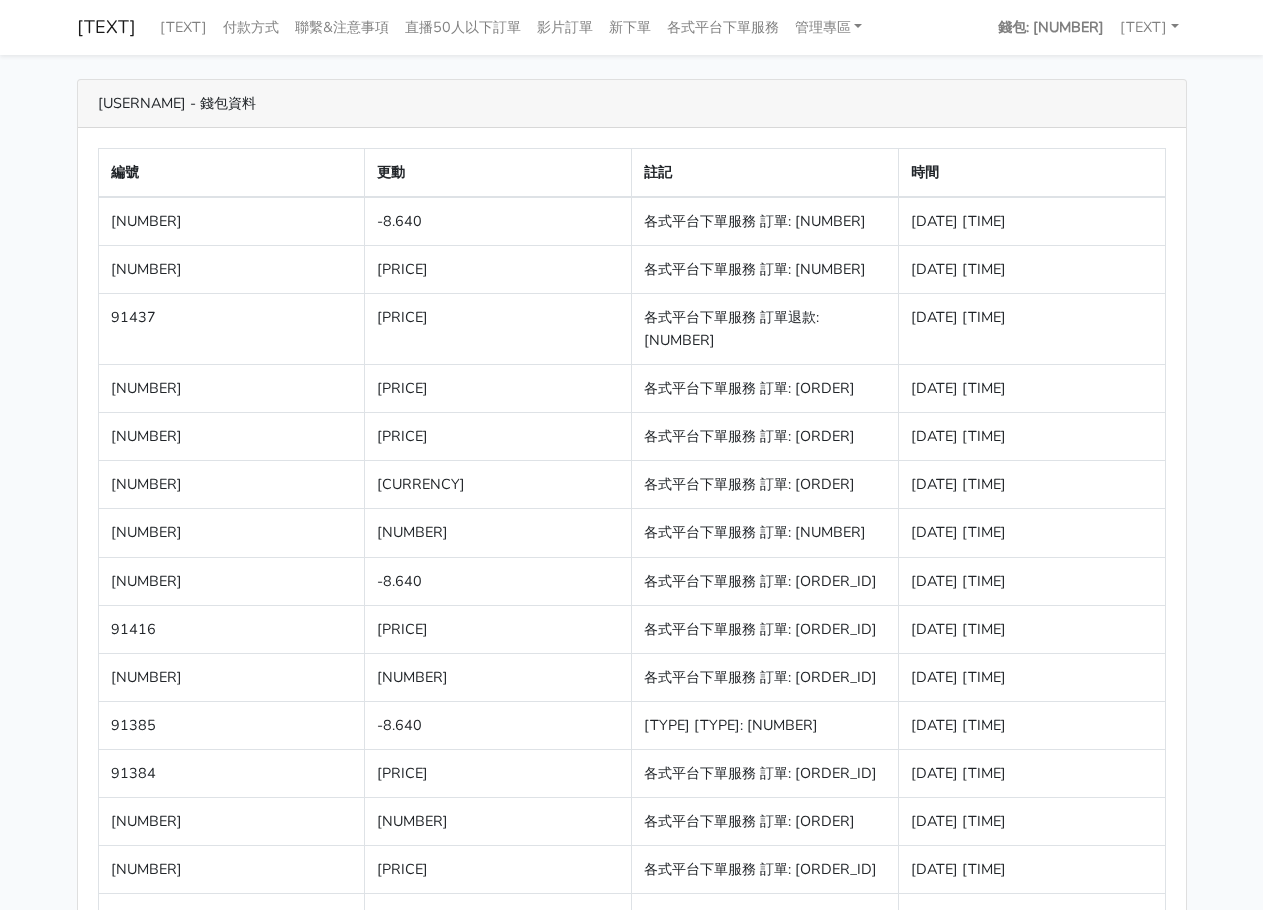 scroll, scrollTop: 0, scrollLeft: 0, axis: both 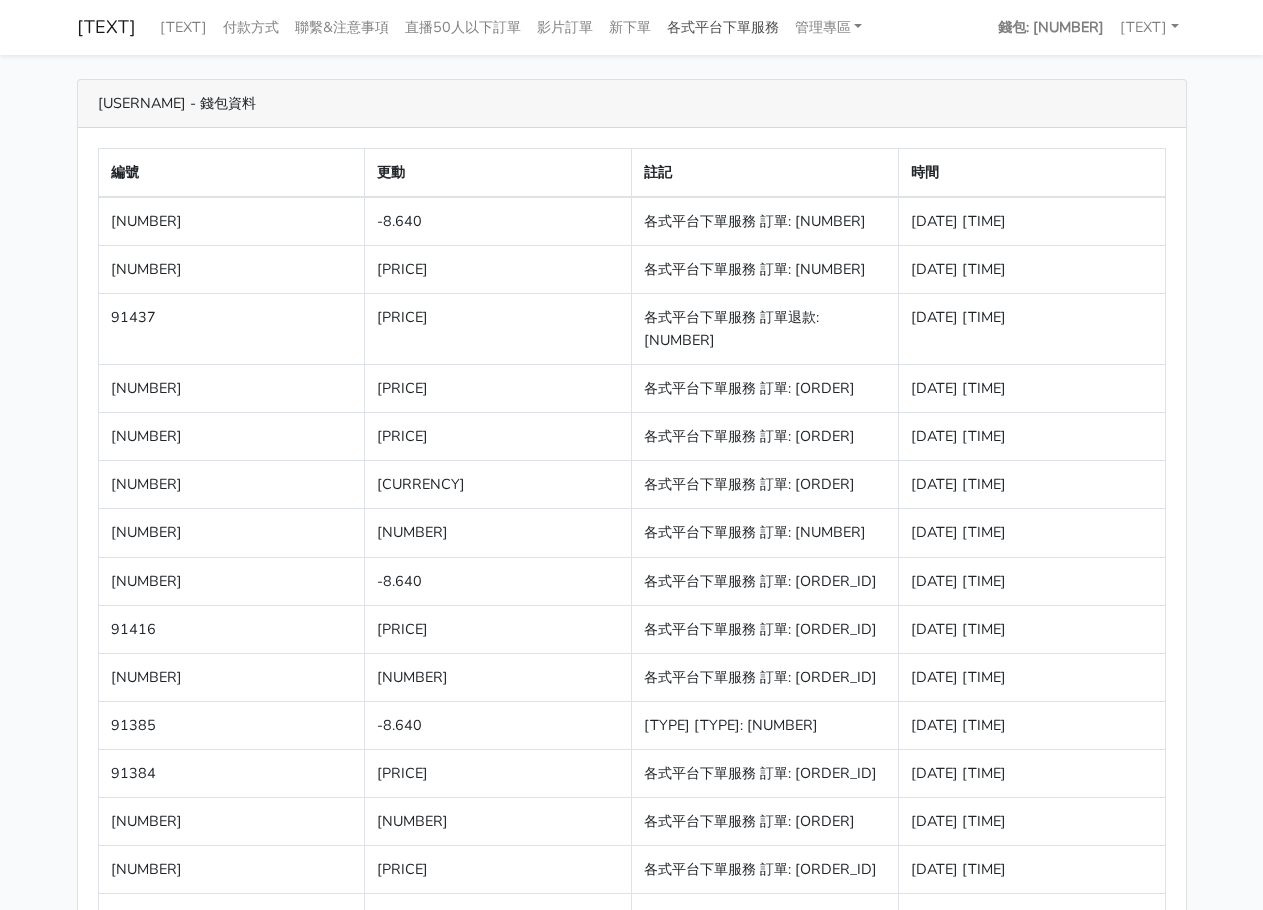 click on "各式平台下單服務" at bounding box center (723, 27) 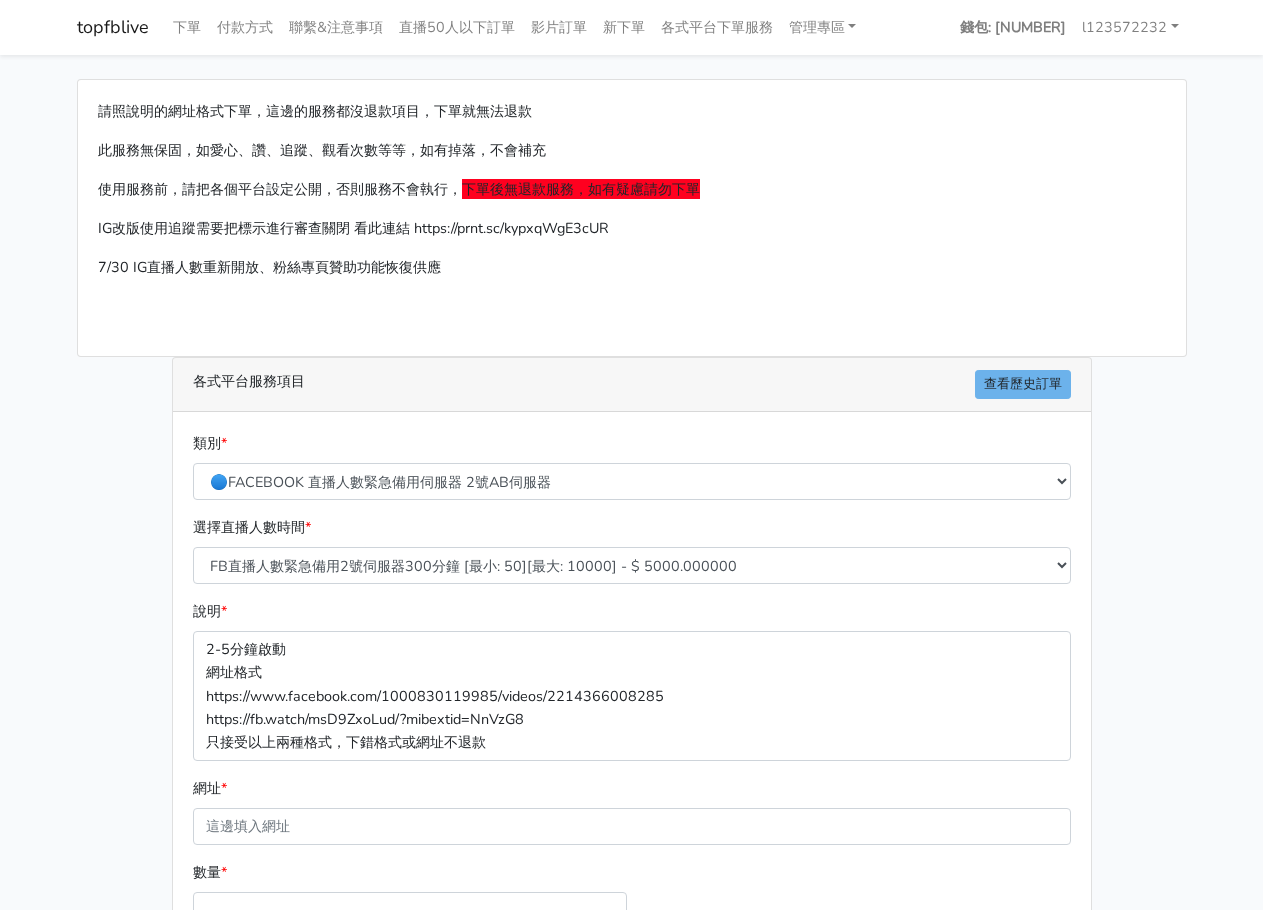 scroll, scrollTop: 0, scrollLeft: 0, axis: both 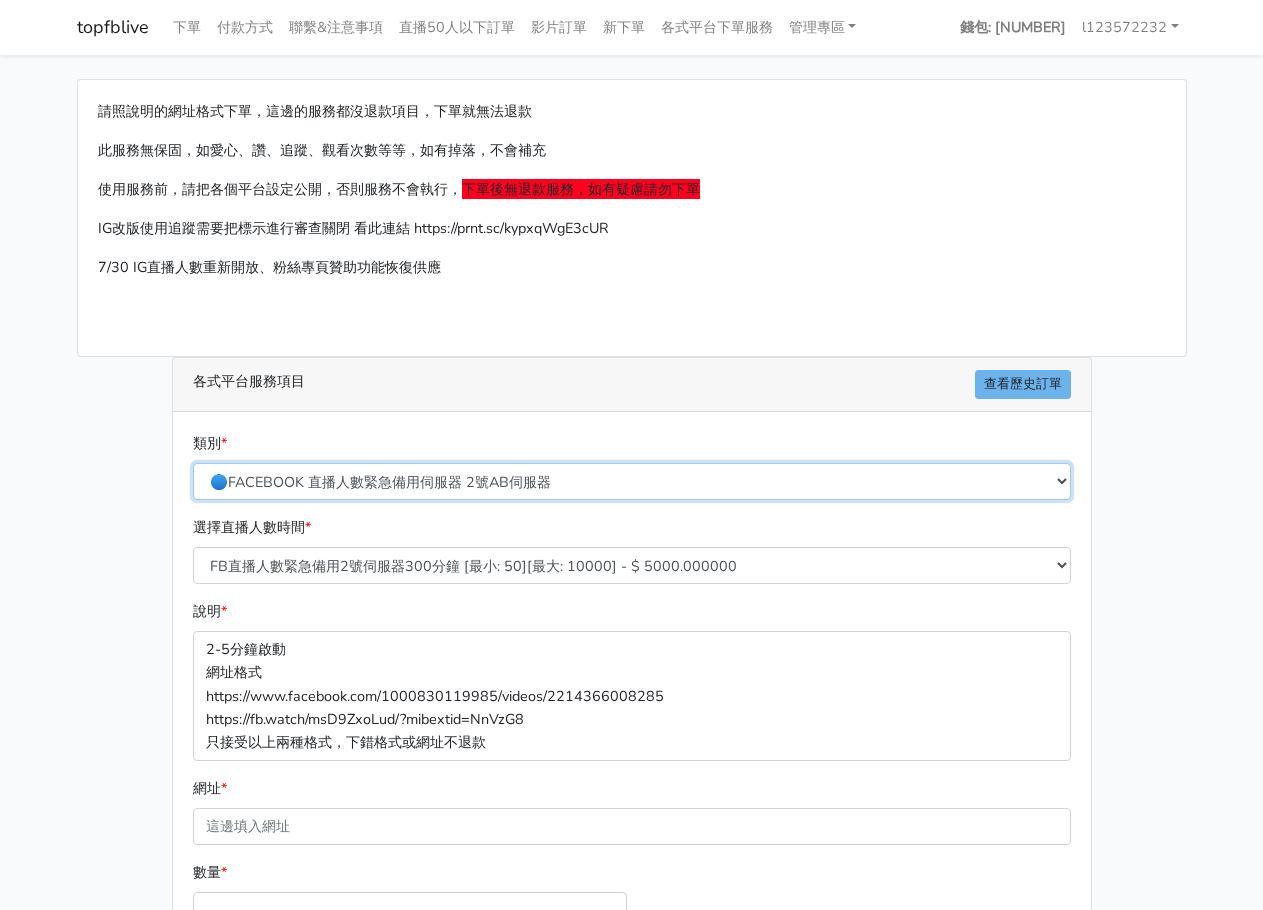 click on "🔵FACEBOOK 直播人數緊急備用伺服器 2號AB伺服器
🔵FACEBOOK 網軍專用貼文留言 安全保密
🔵9/30 FACEBOOK 直播人數緩慢進場緩慢退場 台灣獨家
🔵FACEBOOK 直播人數緊急備用伺服器 J1
🔵FACEBOOK按讚-追蹤-評論-社團成員-影片觀看-短影片觀看
🔵台灣帳號FACEBOOK按讚、表情、分享、社團、追蹤服務
🌕IG直播人數 🌙蝦皮直播人數" at bounding box center (632, 481) 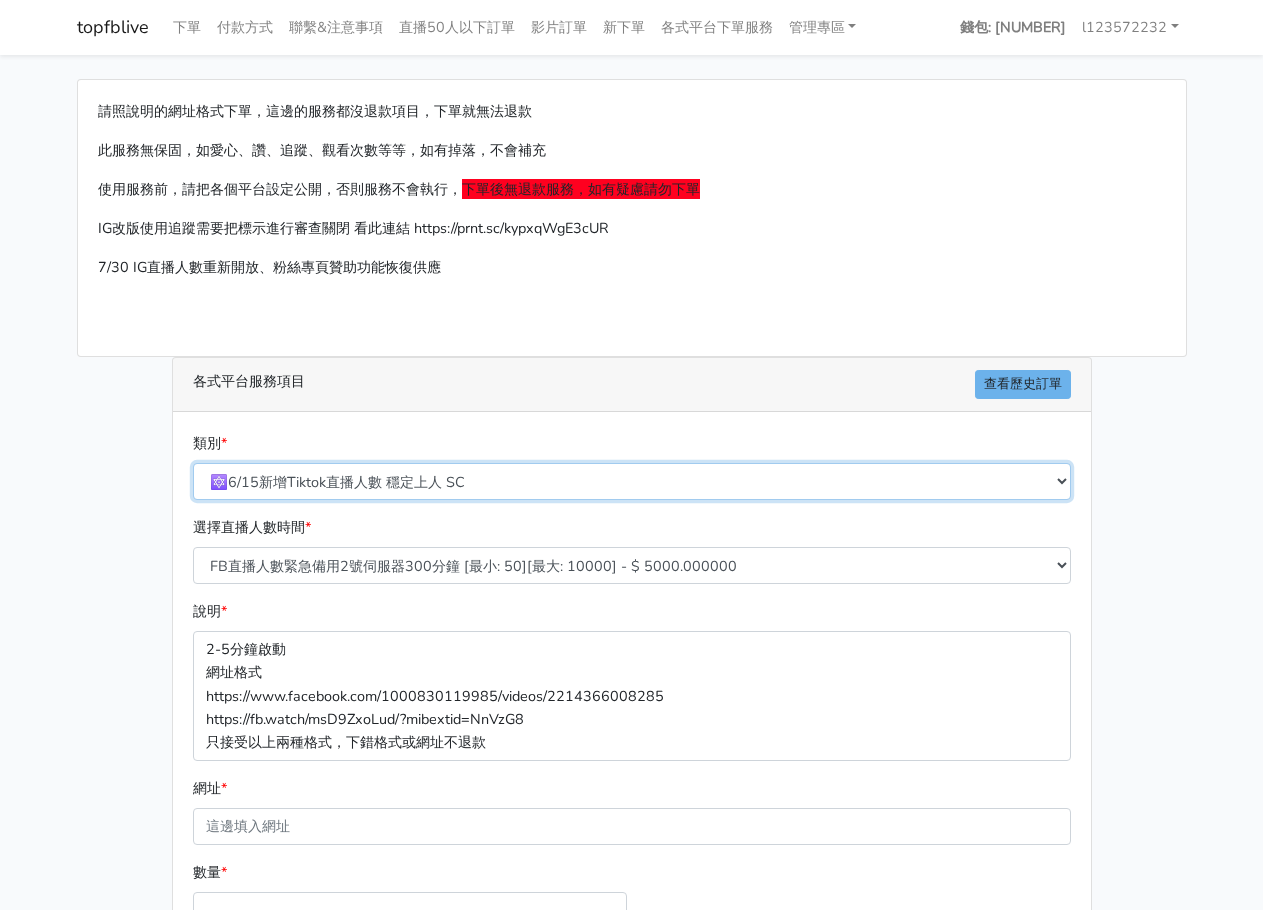 click on "🔵FACEBOOK 直播人數緊急備用伺服器 2號AB伺服器
🔵FACEBOOK 網軍專用貼文留言 安全保密
🔵9/30 FACEBOOK 直播人數緩慢進場緩慢退場 台灣獨家
🔵FACEBOOK 直播人數緊急備用伺服器 J1
🔵FACEBOOK按讚-追蹤-評論-社團成員-影片觀看-短影片觀看
🔵台灣帳號FACEBOOK按讚、表情、分享、社團、追蹤服務
🌕IG直播人數 🌙蝦皮直播人數" at bounding box center [632, 481] 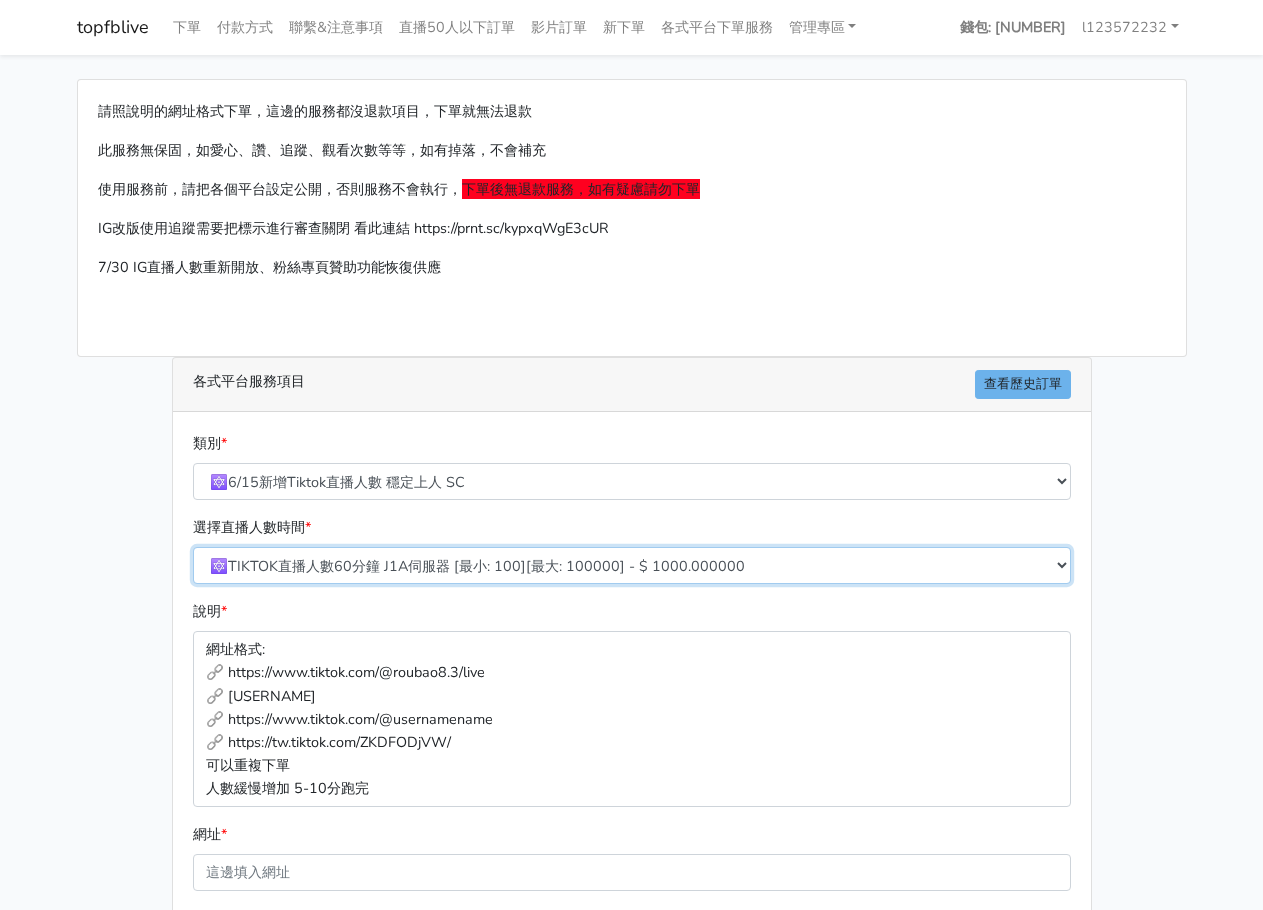 click on "🔯TIKTOK直播人數60分鐘 J1A伺服器 [最小: 100][最大: 100000] - $ 1000.000000 🔯TIKTOK直播人數120分鐘 J1A伺服器 [最小: 100][最大: 100000] - $ 2000.000000 🔯TIKTOK直播人數180分鐘 J1A伺服器 [最小: 100][最大: 100000] - $ 3000.000000 🔯TIKTOK直播人數240分鐘 J1A伺服器 [最小: 100][最大: 100000] - $ 4000.000000 🔯TIKTOK直播人數300分鐘 J1A伺服器 [最小: 100][最大: 100000] - $ 5000.000000 🔯TIKTOK直播人數360分鐘 J1A伺服器 [最小: 100][最大: 100000] - $ 6000.000000" at bounding box center [632, 565] 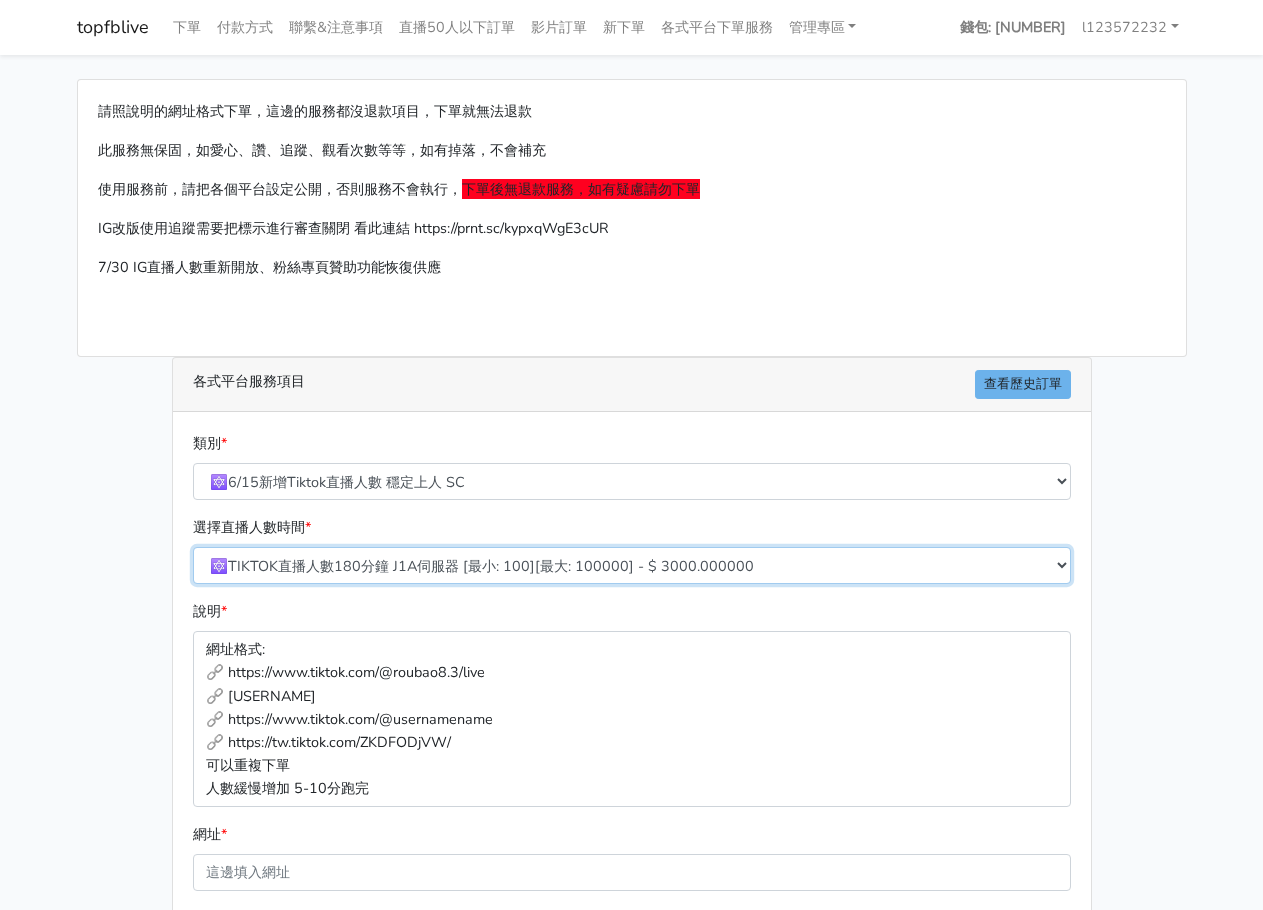 click on "🔯TIKTOK直播人數60分鐘 J1A伺服器 [最小: 100][最大: 100000] - $ 1000.000000 🔯TIKTOK直播人數120分鐘 J1A伺服器 [最小: 100][最大: 100000] - $ 2000.000000 🔯TIKTOK直播人數180分鐘 J1A伺服器 [最小: 100][最大: 100000] - $ 3000.000000 🔯TIKTOK直播人數240分鐘 J1A伺服器 [最小: 100][最大: 100000] - $ 4000.000000 🔯TIKTOK直播人數300分鐘 J1A伺服器 [最小: 100][最大: 100000] - $ 5000.000000 🔯TIKTOK直播人數360分鐘 J1A伺服器 [最小: 100][最大: 100000] - $ 6000.000000" at bounding box center (632, 565) 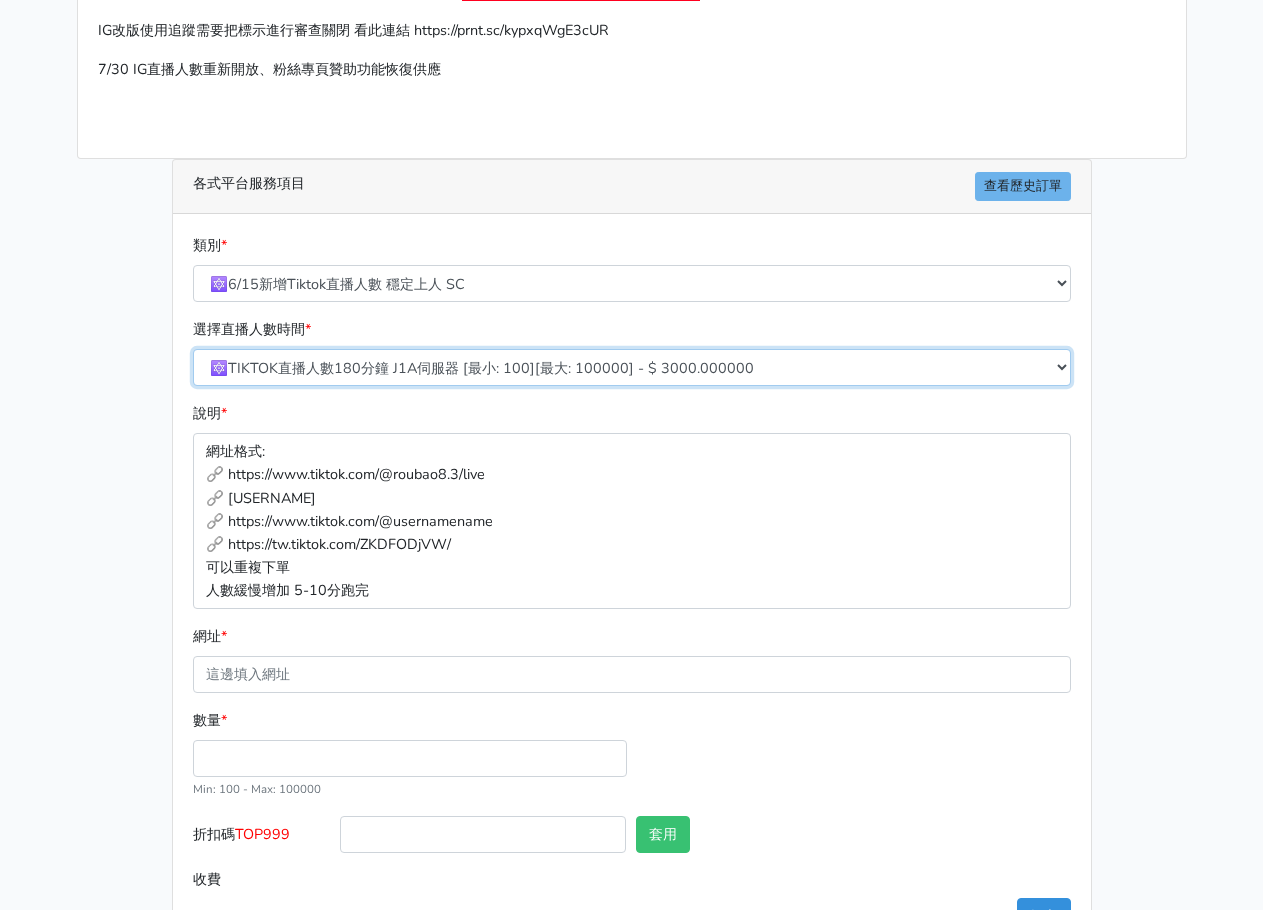 scroll, scrollTop: 268, scrollLeft: 0, axis: vertical 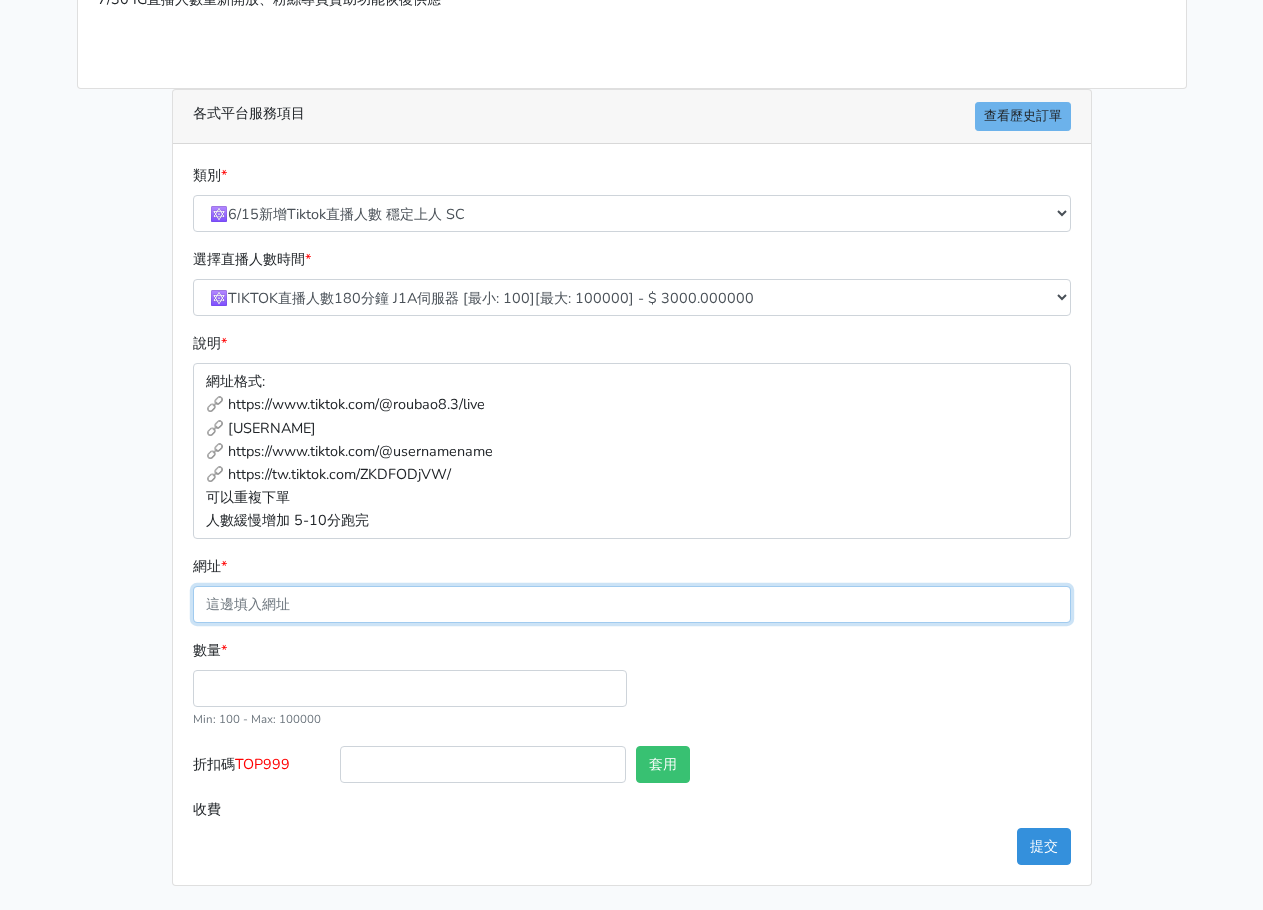click on "網址 *" at bounding box center [632, 604] 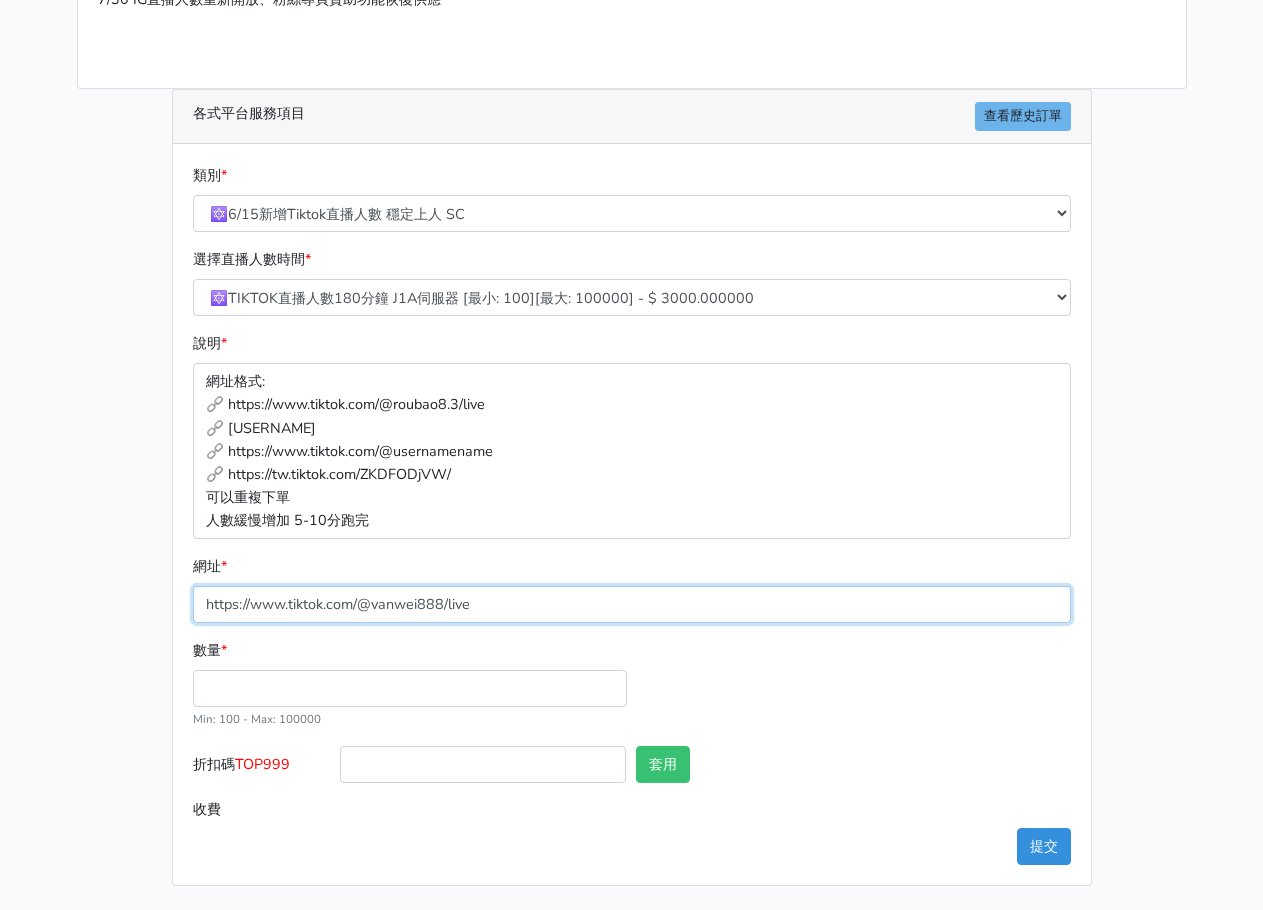 type on "https://www.tiktok.com/@vanwei888/live" 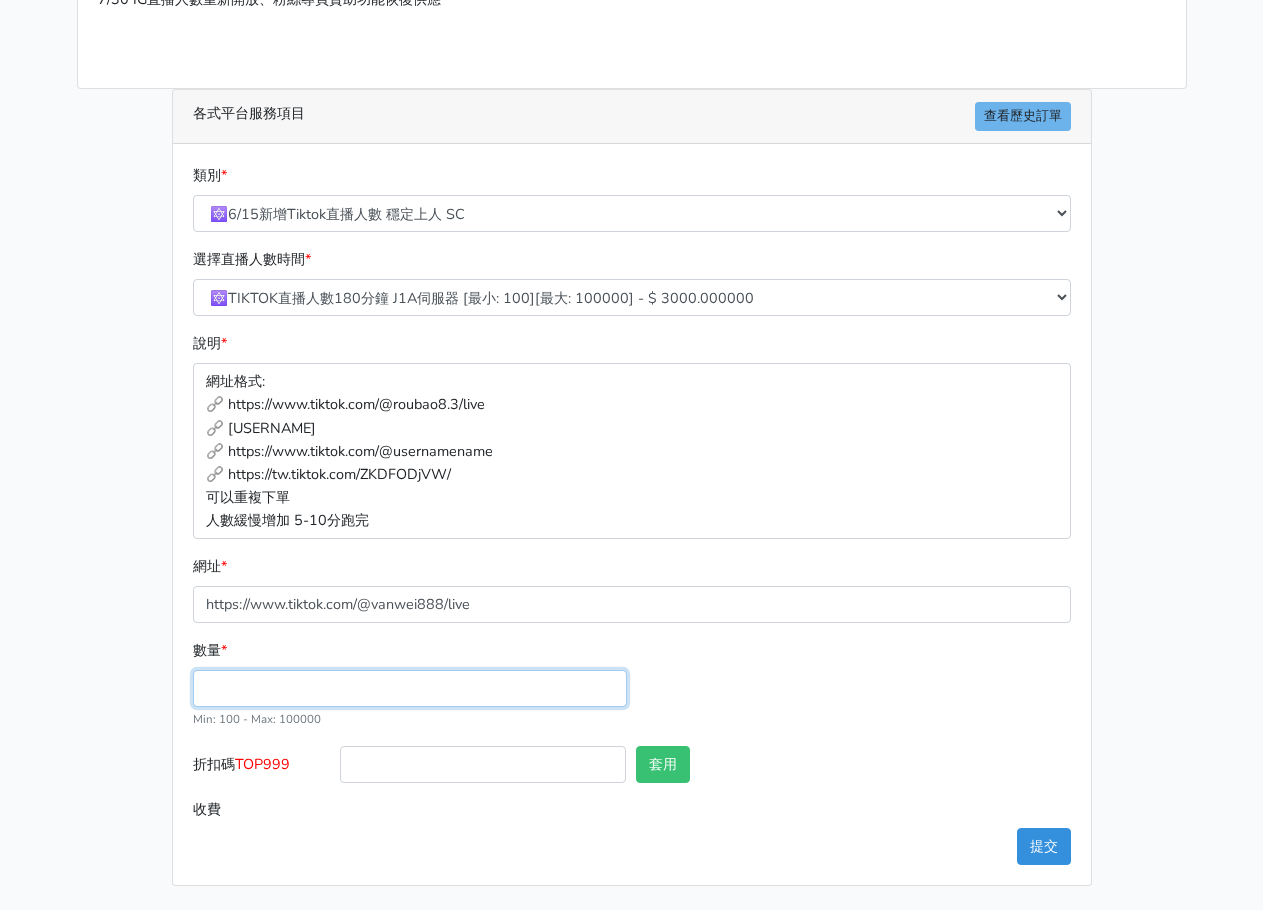 click on "數量 *" at bounding box center (410, 688) 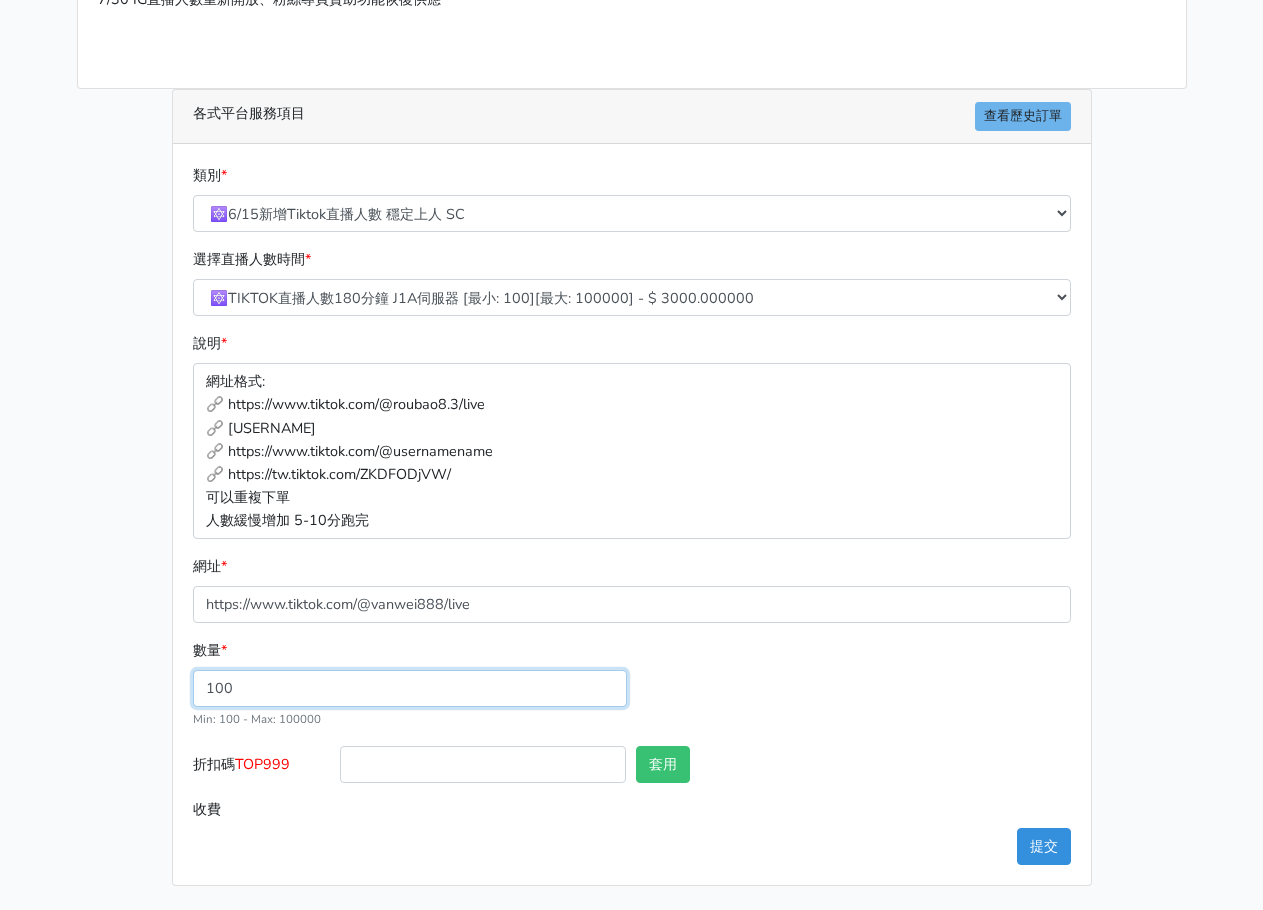 type on "100" 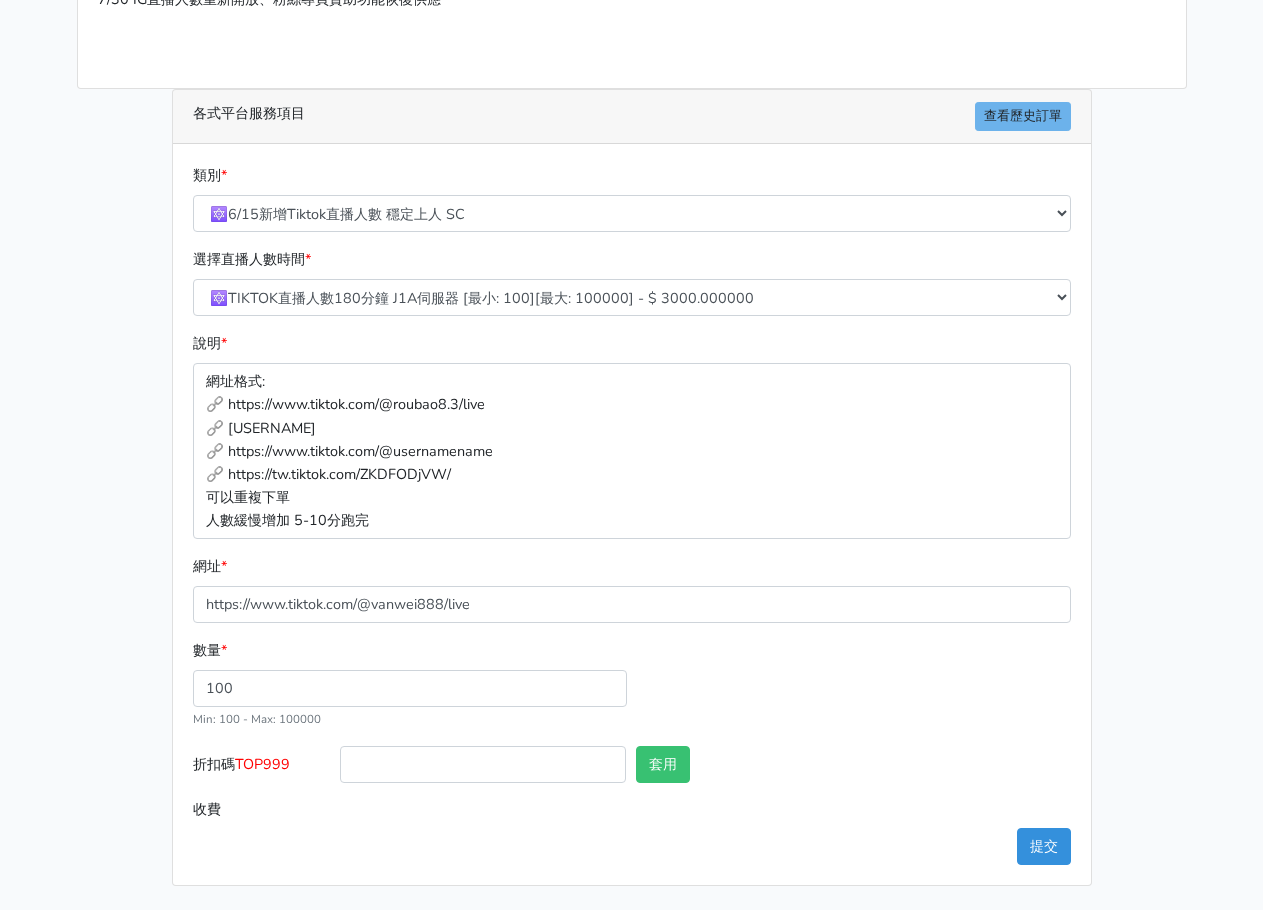 type on "300.000" 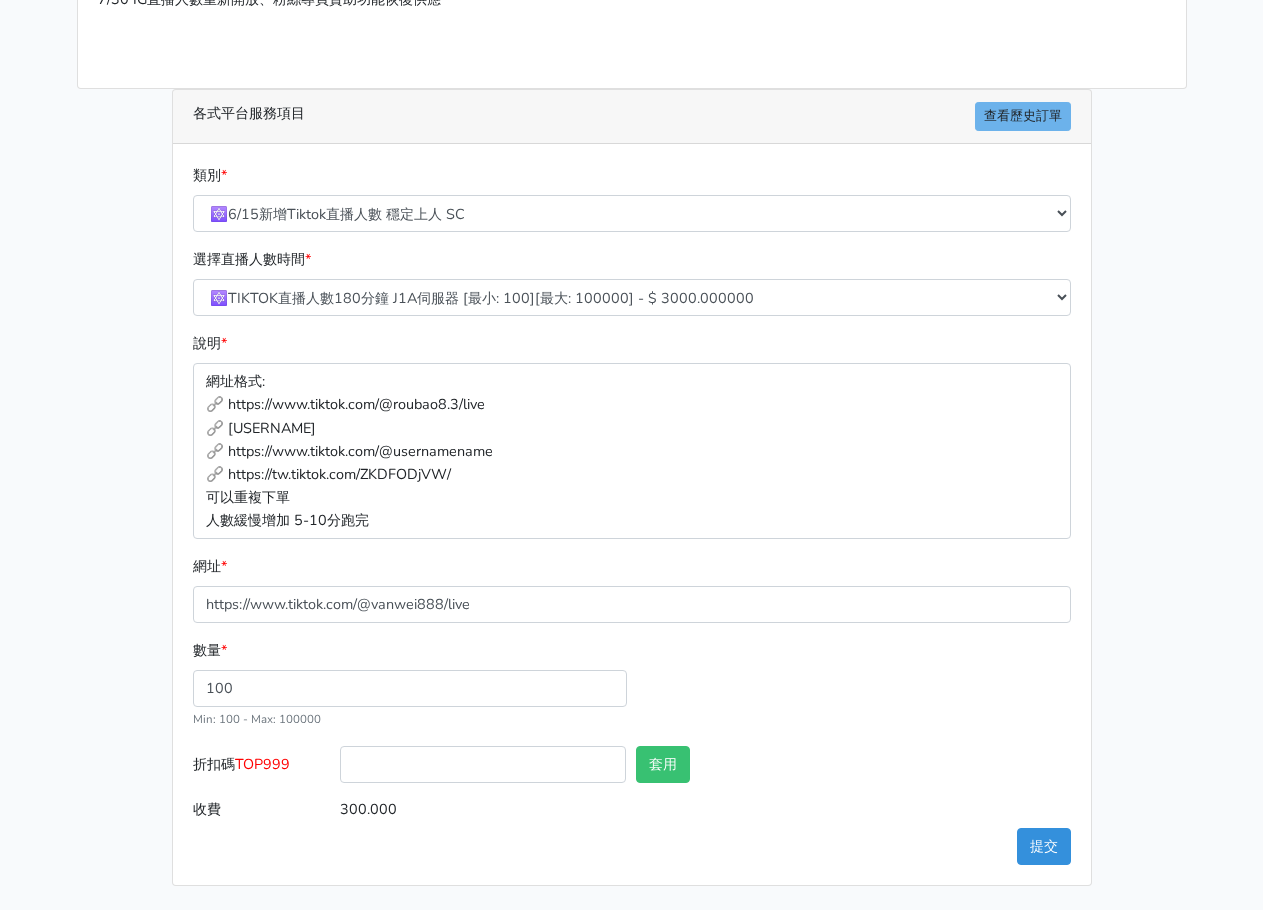 click on "數量 *
100
Min: 100 - Max: 100000" at bounding box center (632, 692) 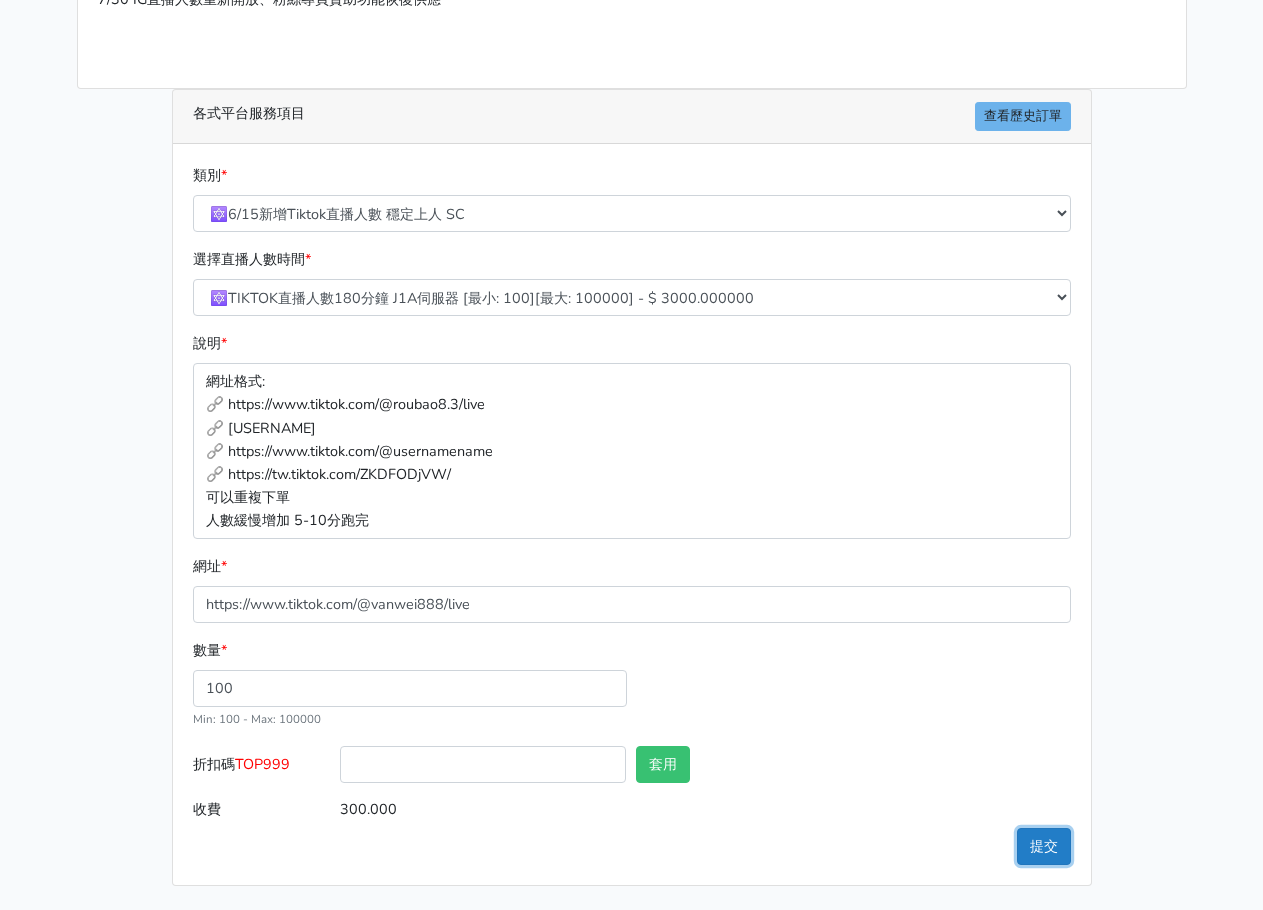 click on "提交" at bounding box center (1044, 846) 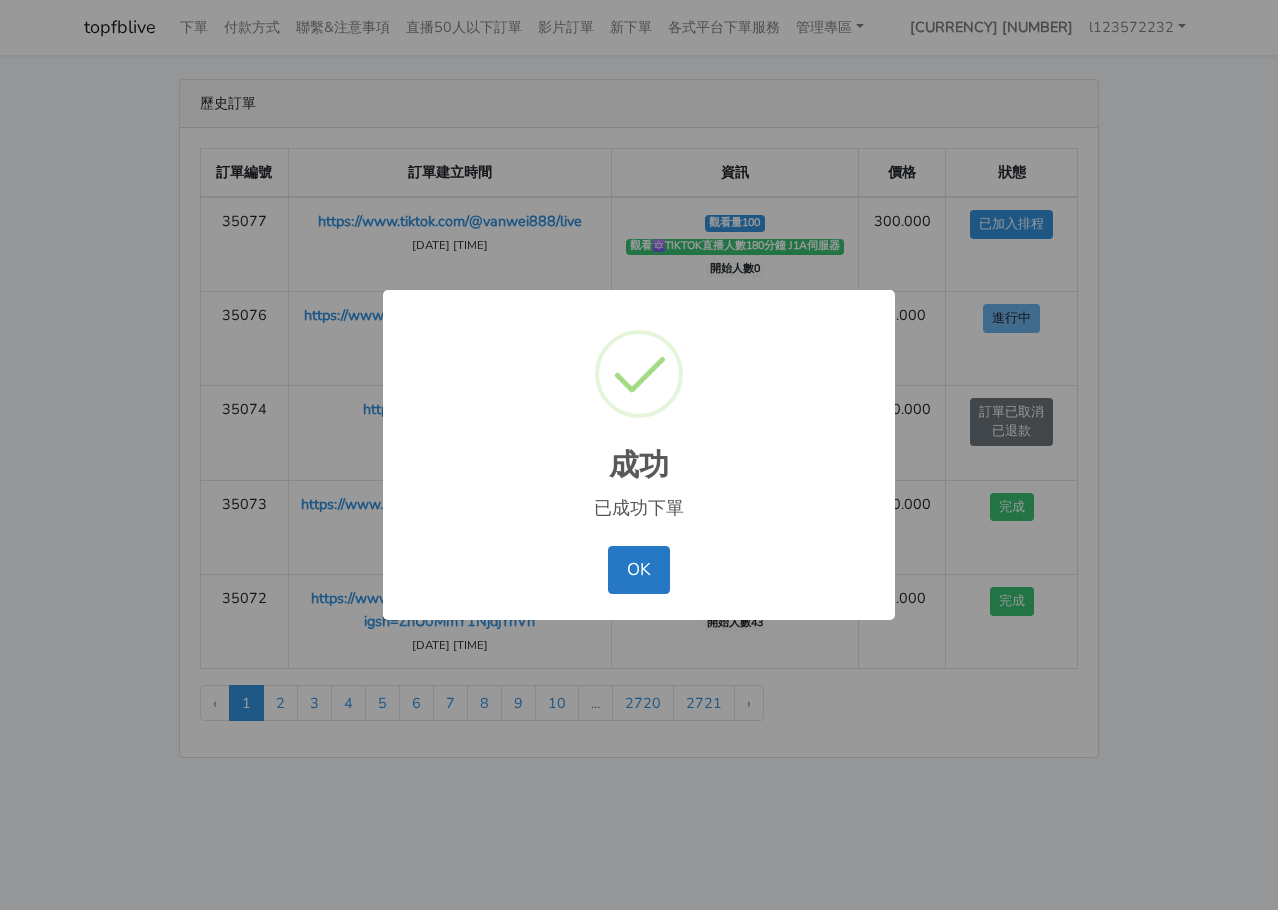 scroll, scrollTop: 0, scrollLeft: 0, axis: both 